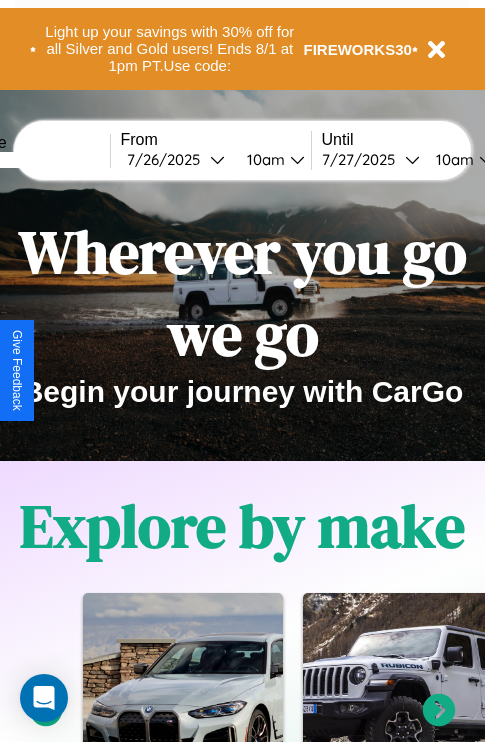scroll, scrollTop: 0, scrollLeft: 0, axis: both 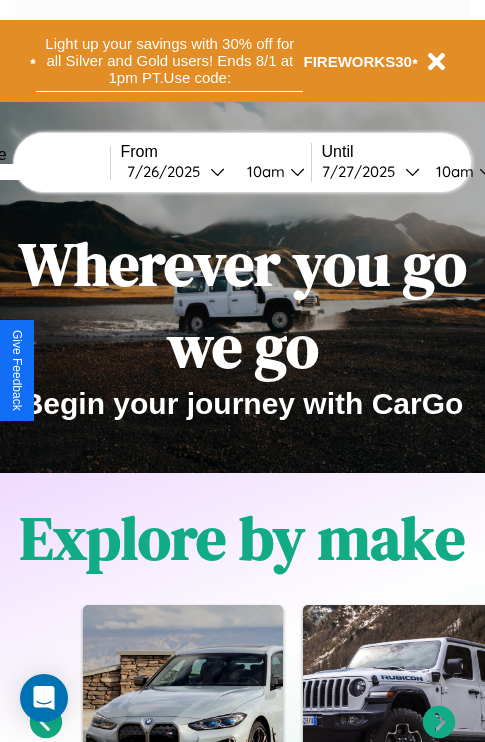 click on "Light up your savings with 30% off for all Silver and Gold users! Ends 8/1 at 1pm PT.  Use code:" at bounding box center (169, 61) 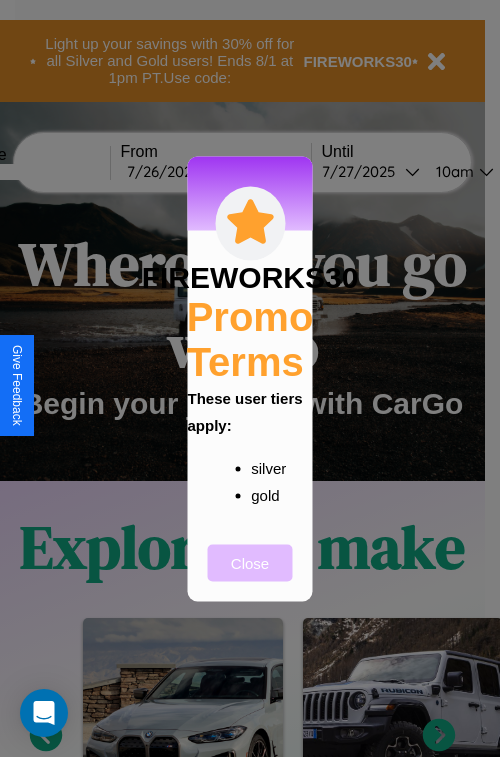 click on "Close" at bounding box center (250, 562) 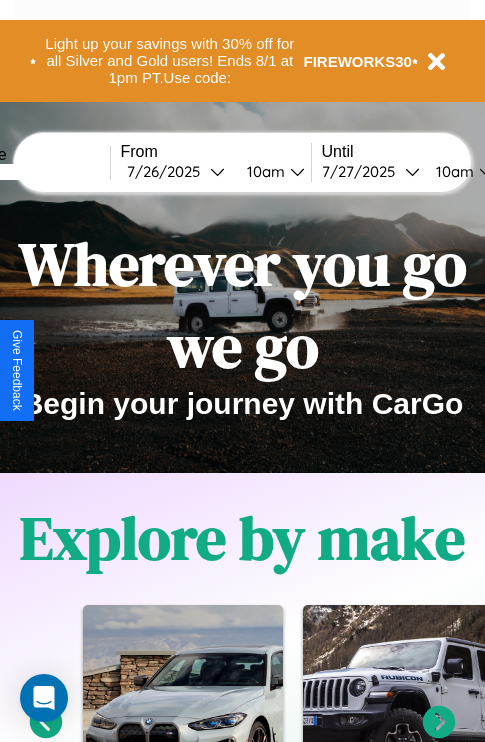 click at bounding box center (35, 172) 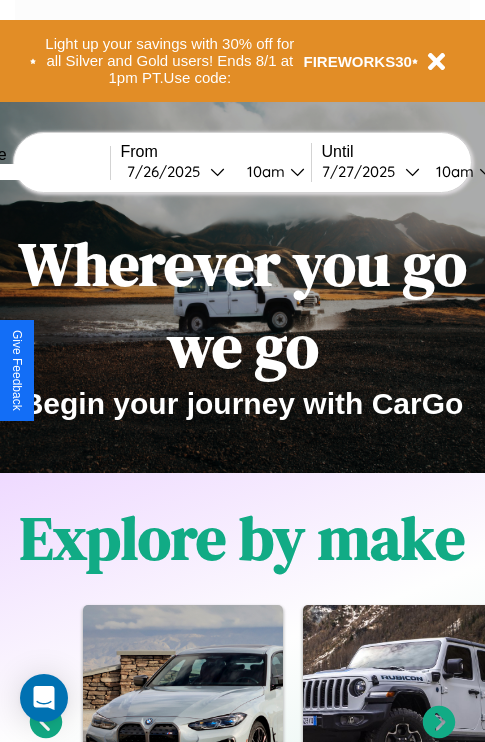 type on "*****" 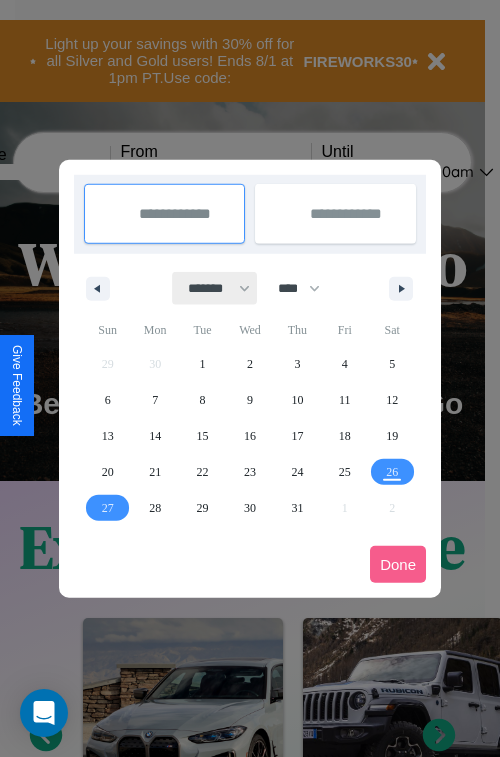 click on "******* ******** ***** ***** *** **** **** ****** ********* ******* ******** ********" at bounding box center (215, 288) 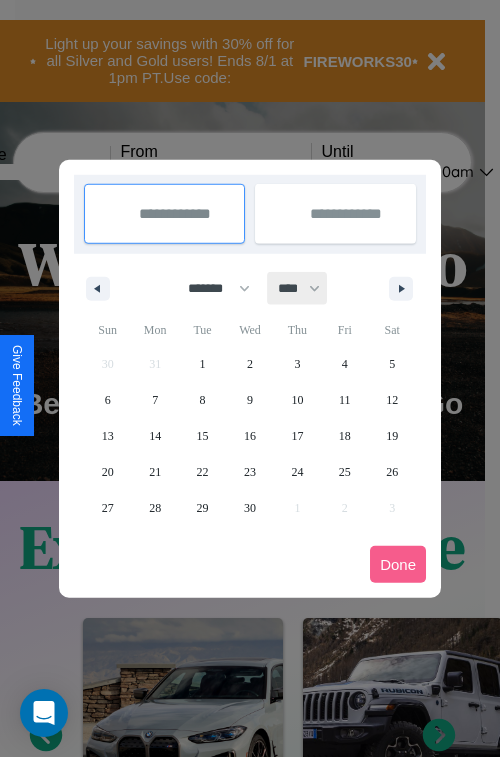 click on "**** **** **** **** **** **** **** **** **** **** **** **** **** **** **** **** **** **** **** **** **** **** **** **** **** **** **** **** **** **** **** **** **** **** **** **** **** **** **** **** **** **** **** **** **** **** **** **** **** **** **** **** **** **** **** **** **** **** **** **** **** **** **** **** **** **** **** **** **** **** **** **** **** **** **** **** **** **** **** **** **** **** **** **** **** **** **** **** **** **** **** **** **** **** **** **** **** **** **** **** **** **** **** **** **** **** **** **** **** **** **** **** **** **** **** **** **** **** **** **** ****" at bounding box center [298, 288] 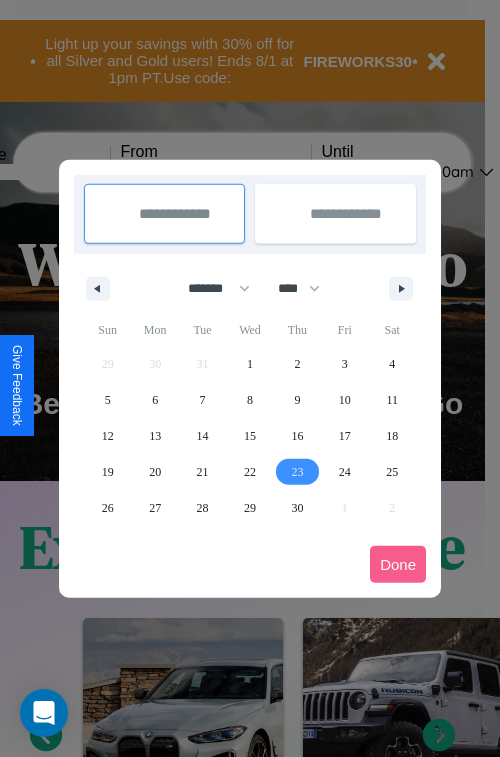 click on "23" at bounding box center (297, 472) 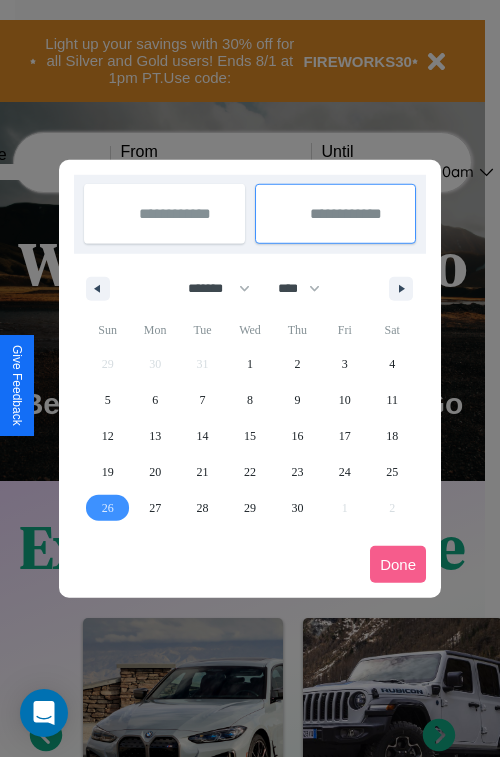 click on "26" at bounding box center (108, 508) 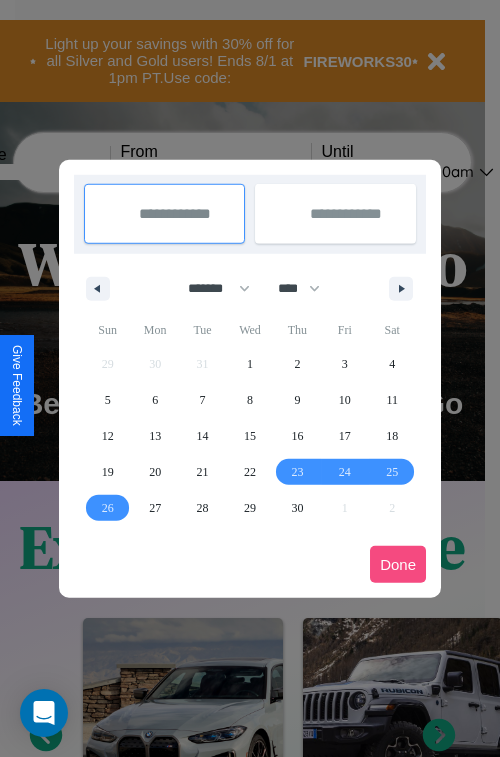 click on "Done" at bounding box center (398, 564) 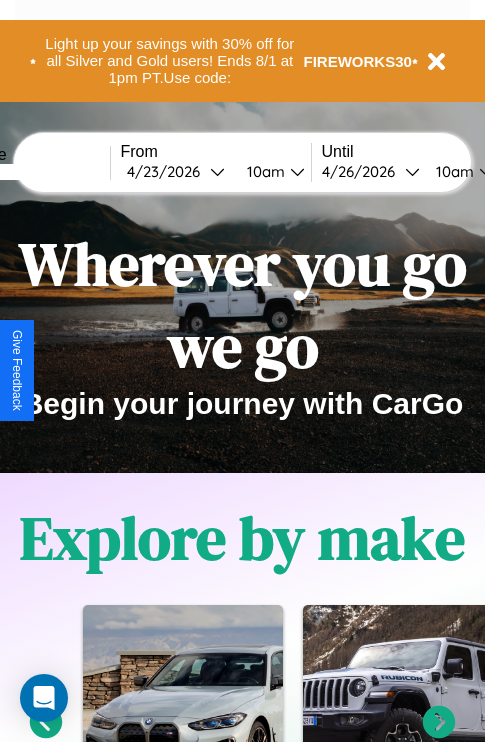 scroll, scrollTop: 0, scrollLeft: 76, axis: horizontal 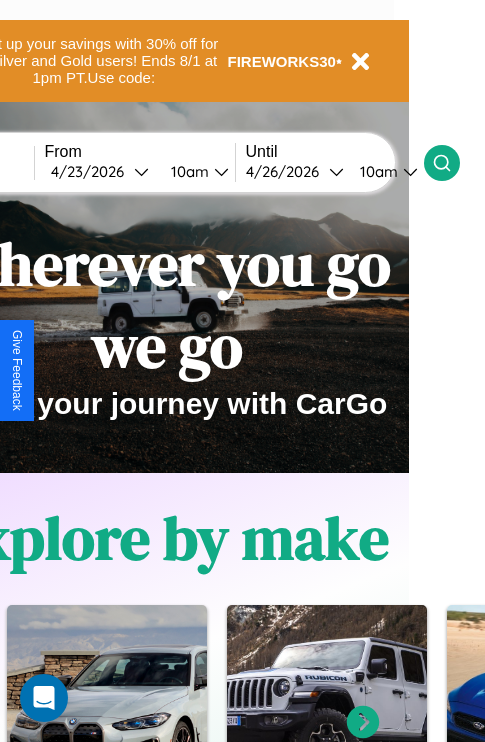 click 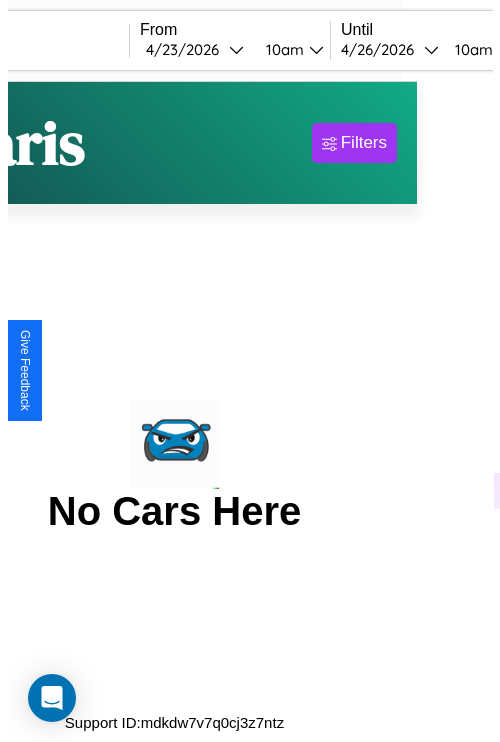 scroll, scrollTop: 0, scrollLeft: 0, axis: both 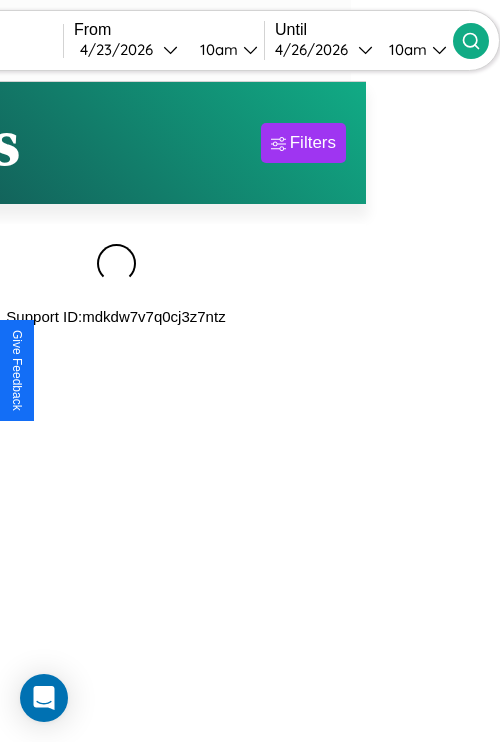 type on "*********" 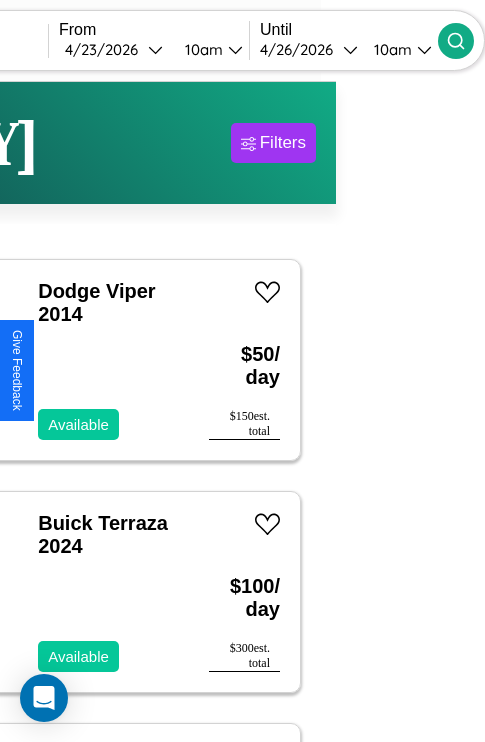 scroll, scrollTop: 95, scrollLeft: 35, axis: both 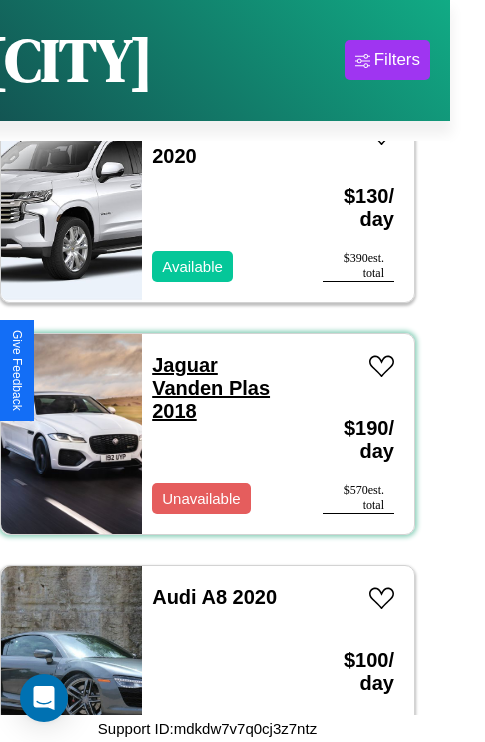 click on "Jaguar   Vanden Plas   2018" at bounding box center [211, 388] 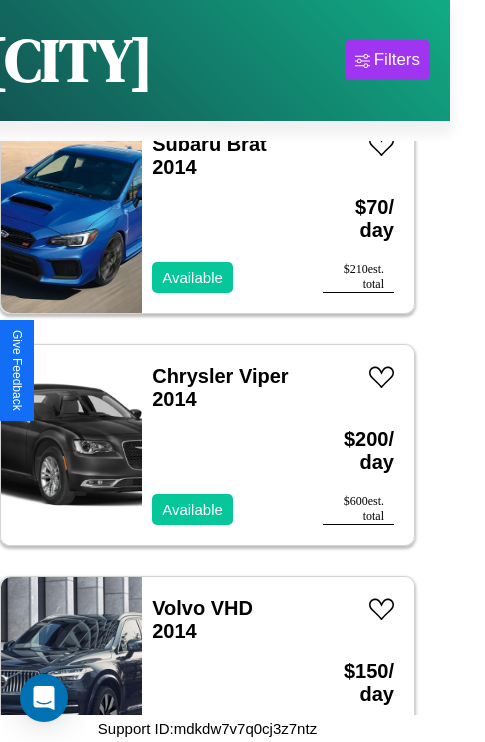 scroll, scrollTop: 3091, scrollLeft: 0, axis: vertical 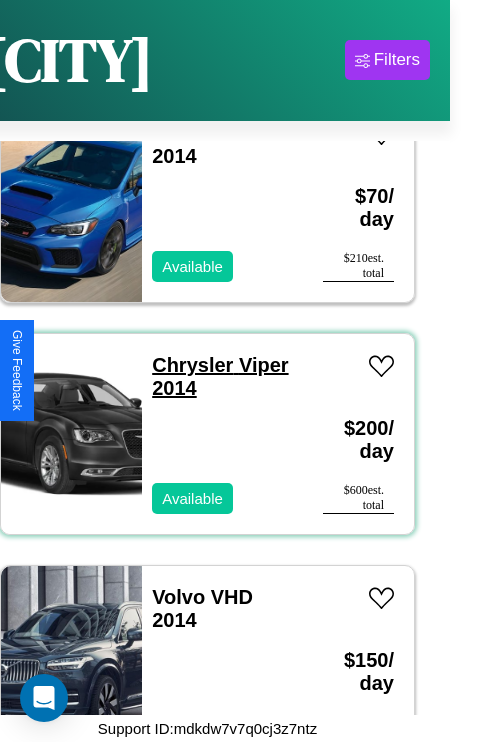 click on "Chrysler   Viper   2014" at bounding box center (220, 376) 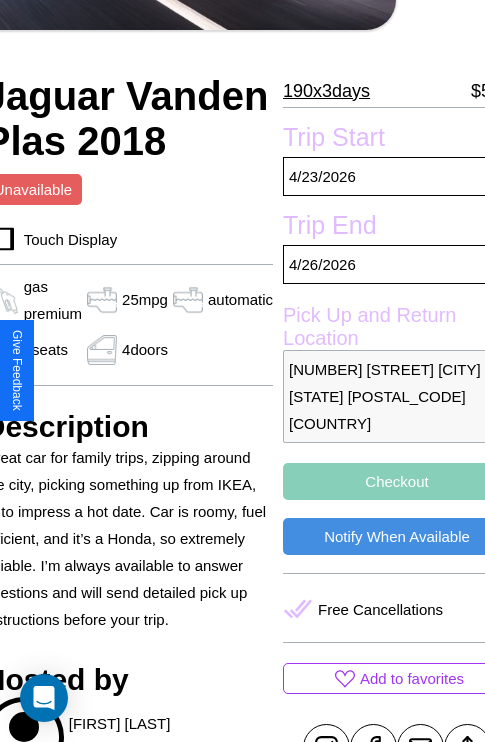 scroll, scrollTop: 499, scrollLeft: 107, axis: both 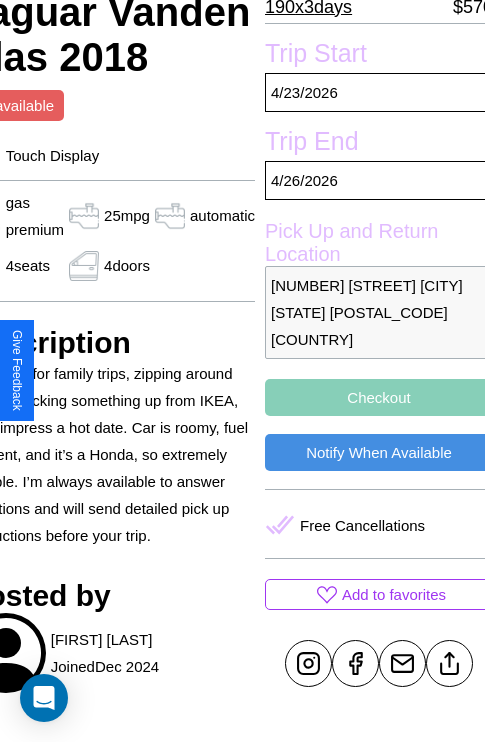 click on "Checkout" at bounding box center [379, 397] 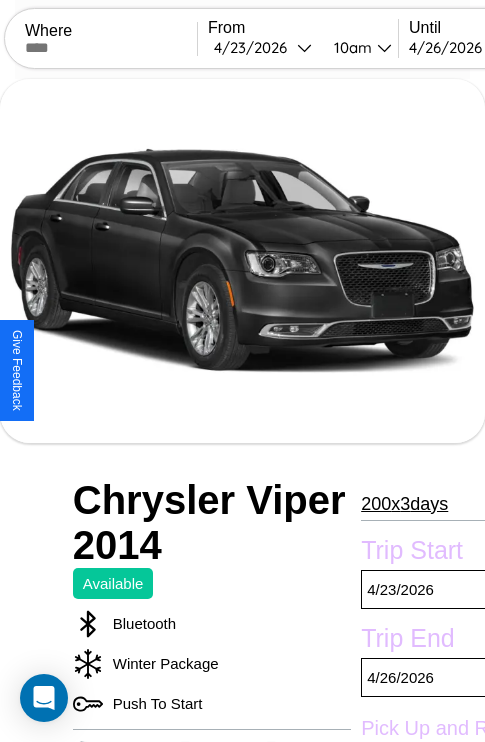 scroll, scrollTop: 710, scrollLeft: 76, axis: both 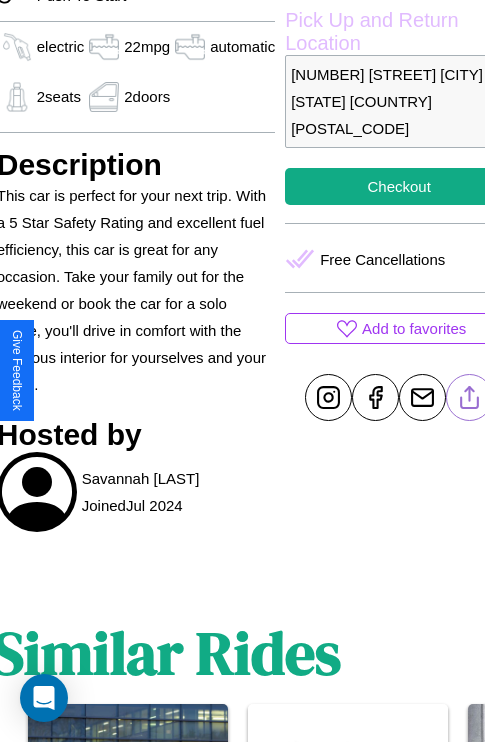 click 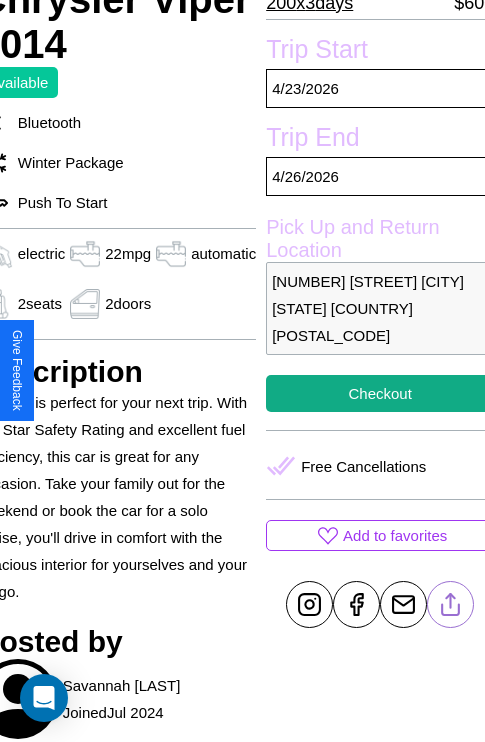 scroll, scrollTop: 499, scrollLeft: 96, axis: both 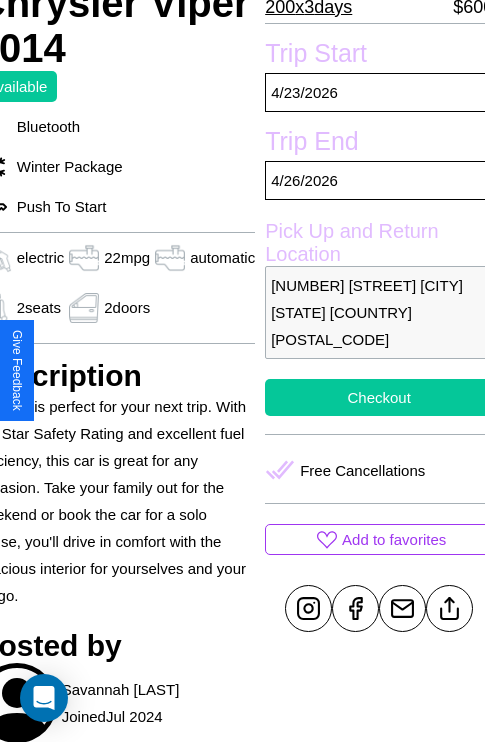click on "Checkout" at bounding box center (379, 397) 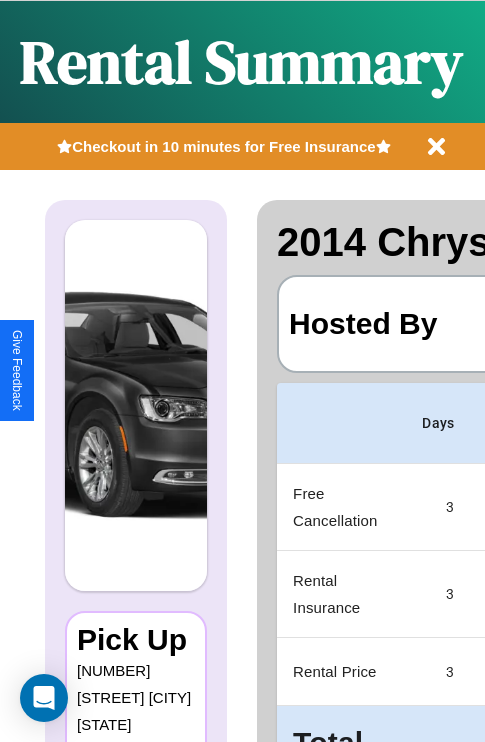 scroll, scrollTop: 0, scrollLeft: 379, axis: horizontal 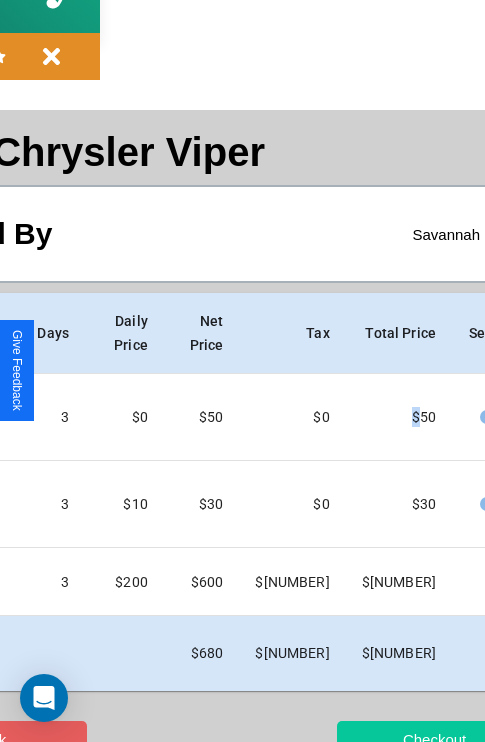 click on "Checkout" at bounding box center [434, 739] 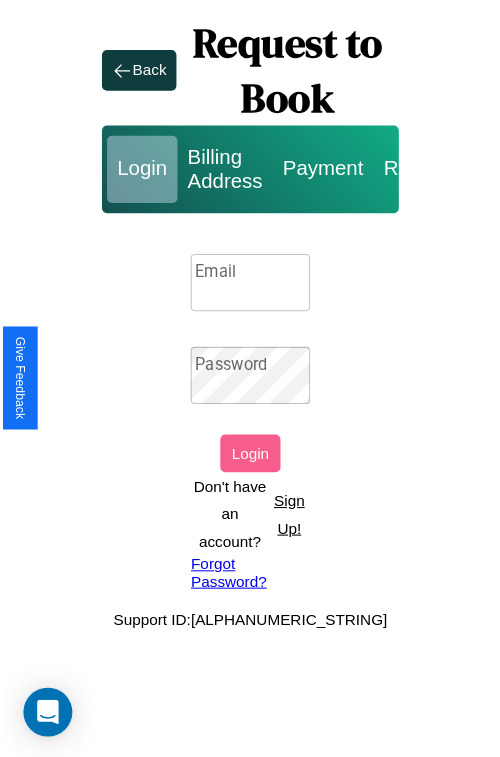 scroll, scrollTop: 0, scrollLeft: 0, axis: both 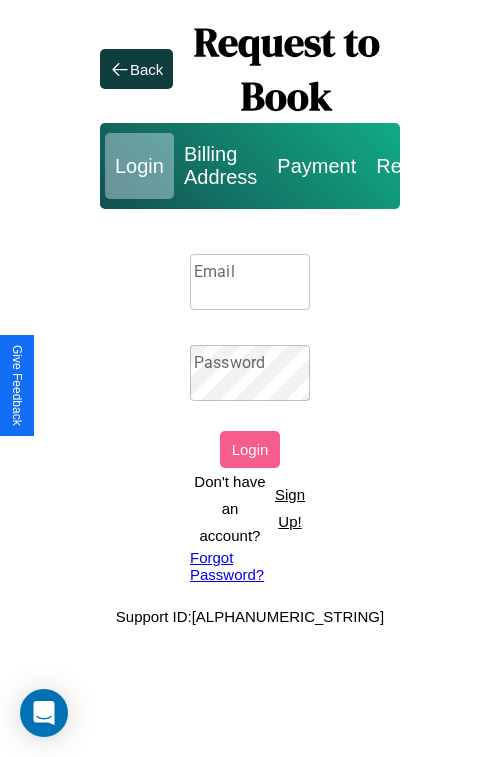 click on "Sign Up!" at bounding box center (290, 508) 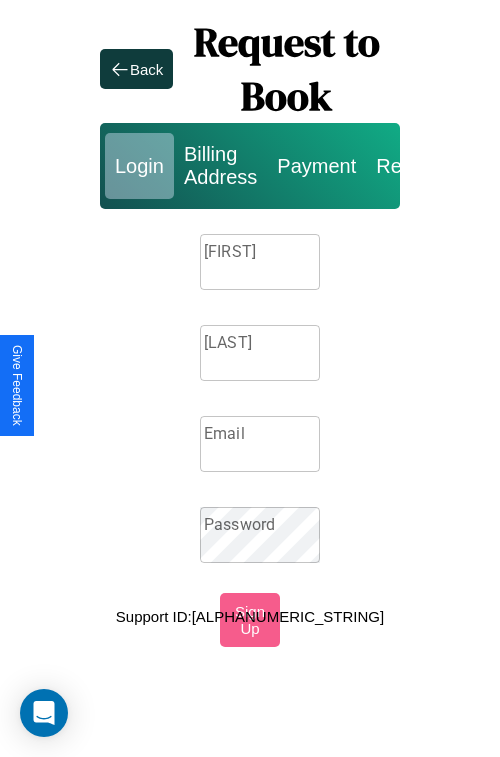 click on "Firstname" at bounding box center [260, 262] 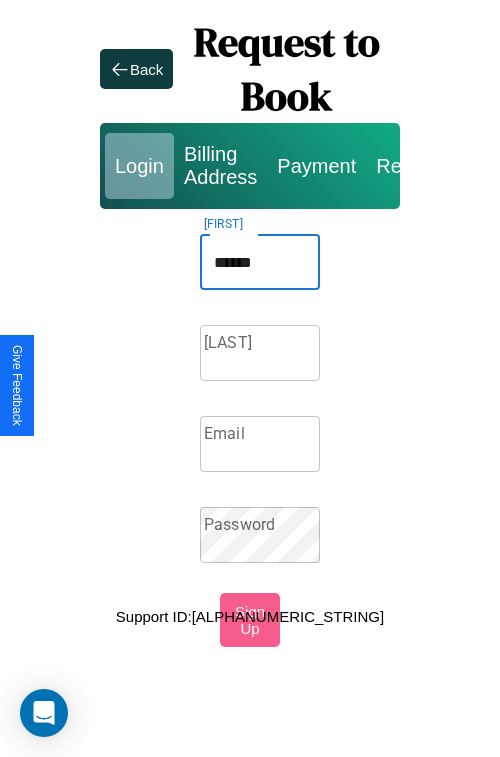 type on "******" 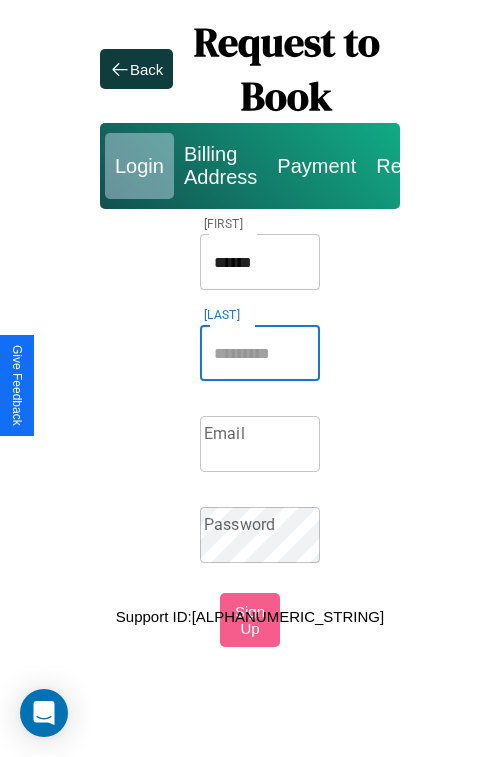 click on "Lastname" at bounding box center (260, 353) 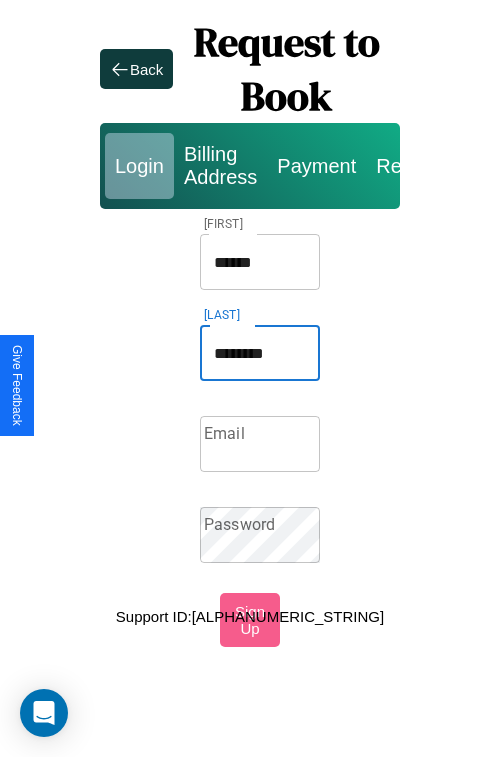 type on "********" 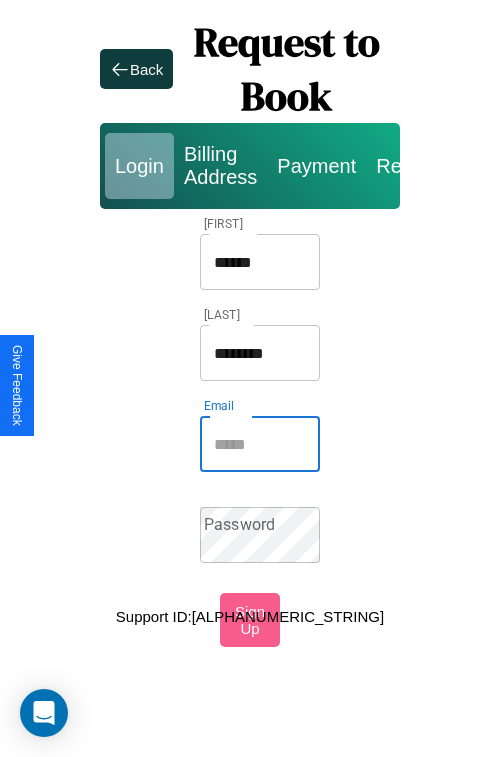 click on "Email" at bounding box center [260, 444] 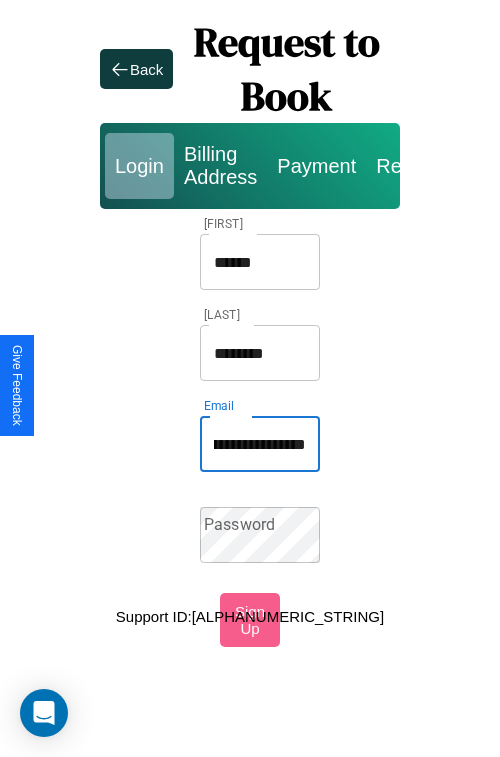 scroll, scrollTop: 0, scrollLeft: 131, axis: horizontal 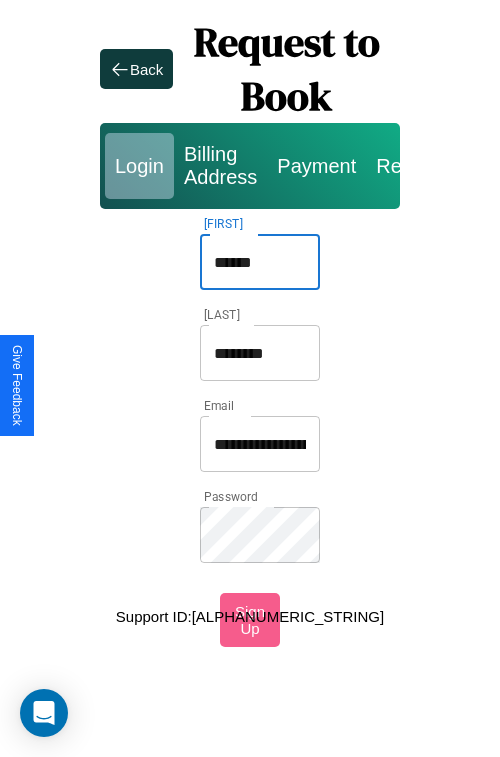click on "******" at bounding box center [260, 262] 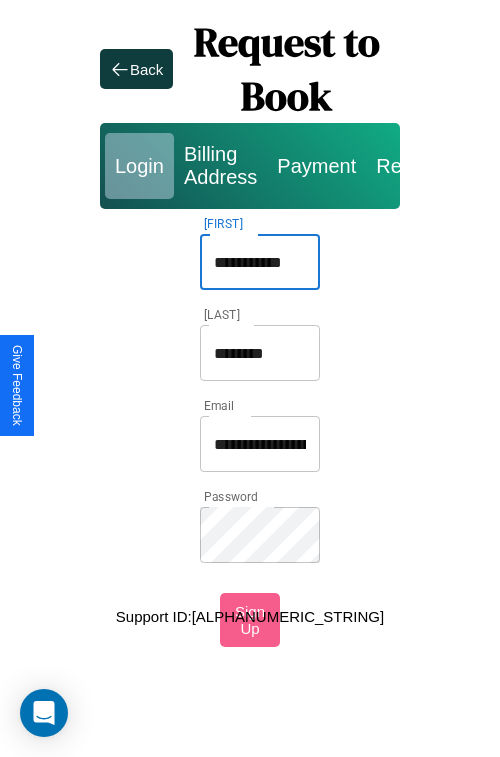 type on "**********" 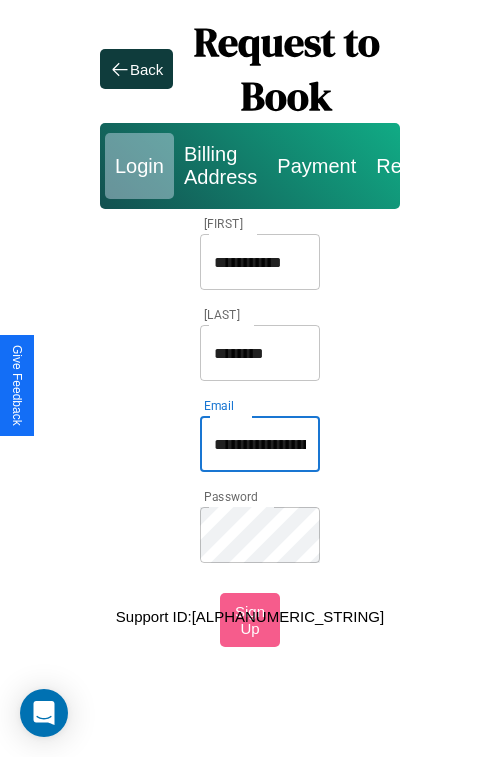 click on "**********" at bounding box center (260, 444) 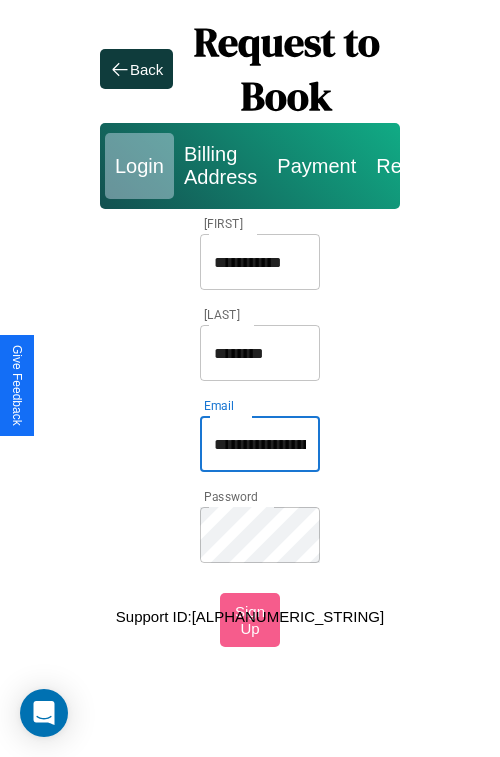 type on "**********" 